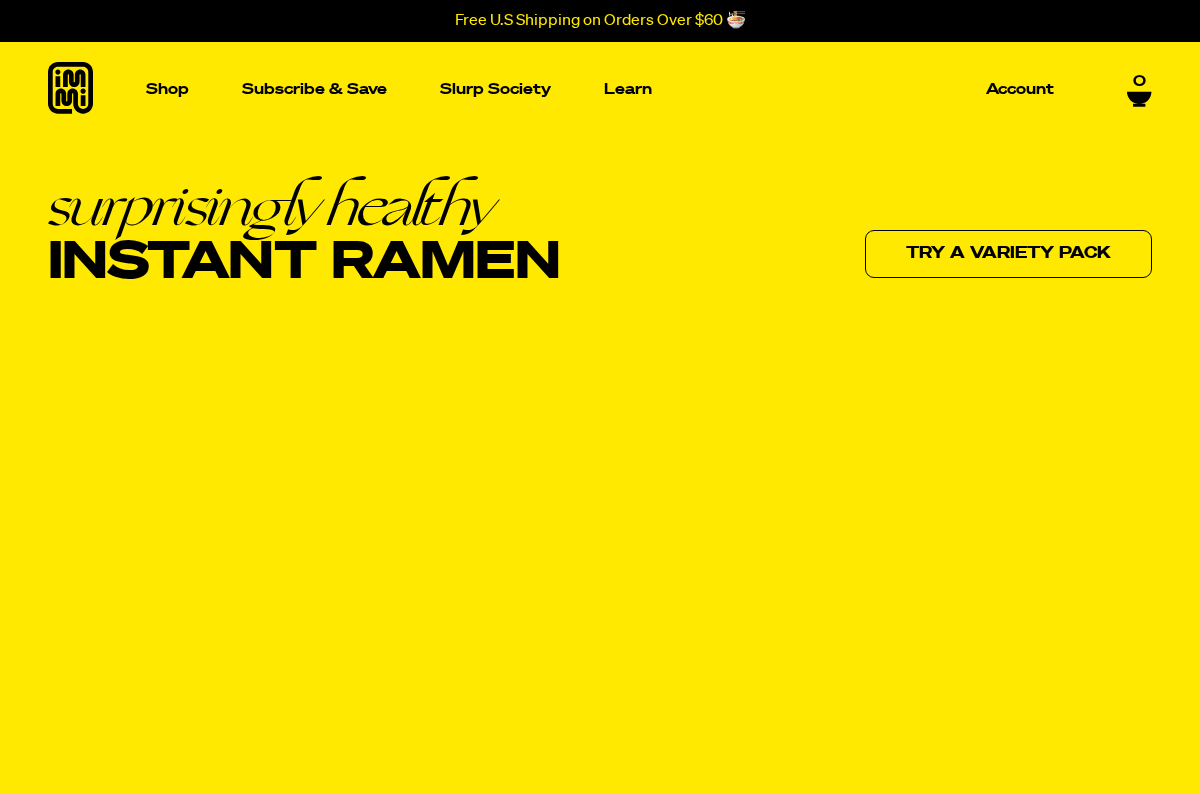 scroll, scrollTop: 0, scrollLeft: 0, axis: both 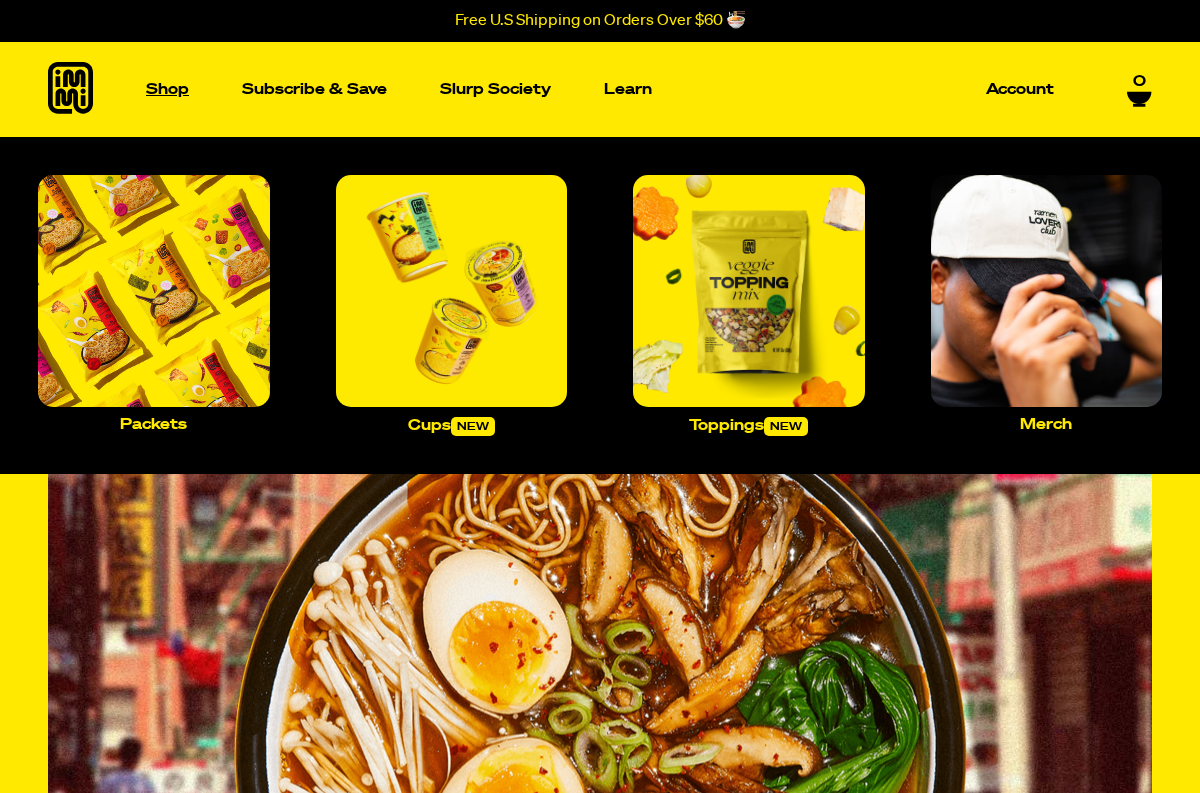 click on "Shop" at bounding box center (167, 89) 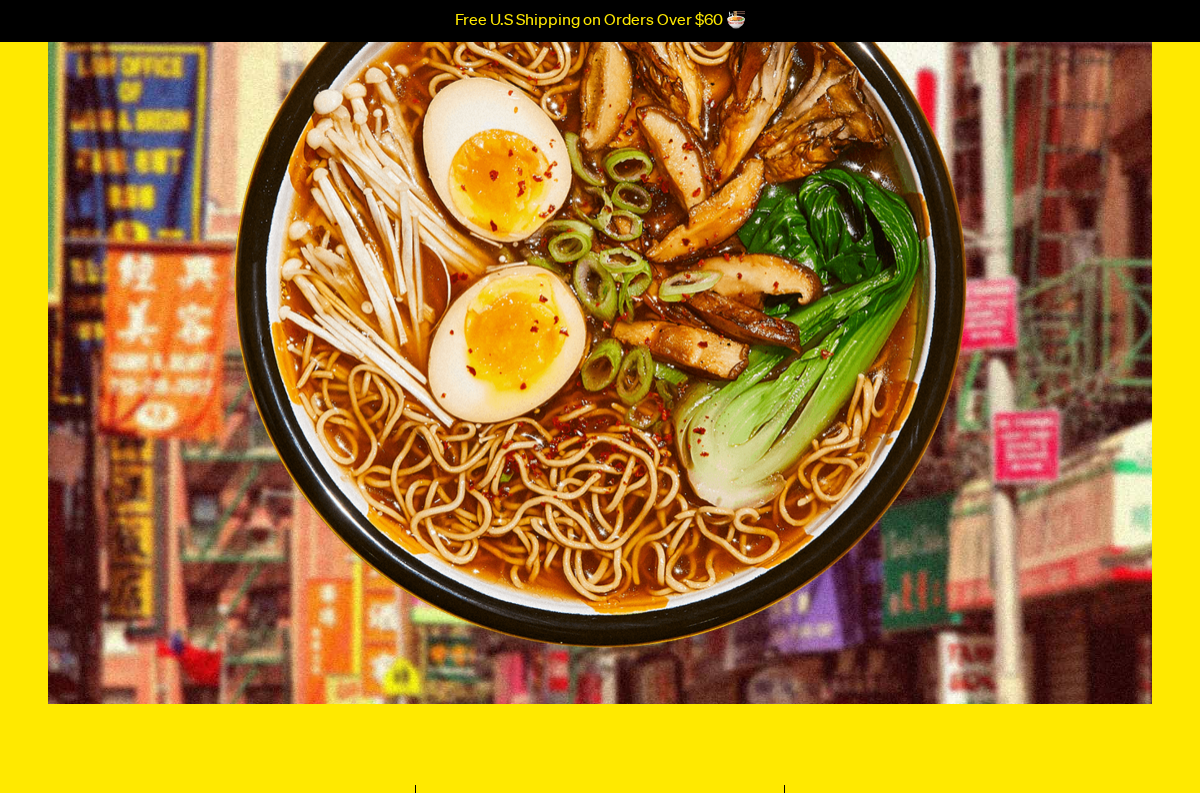 scroll, scrollTop: 0, scrollLeft: 0, axis: both 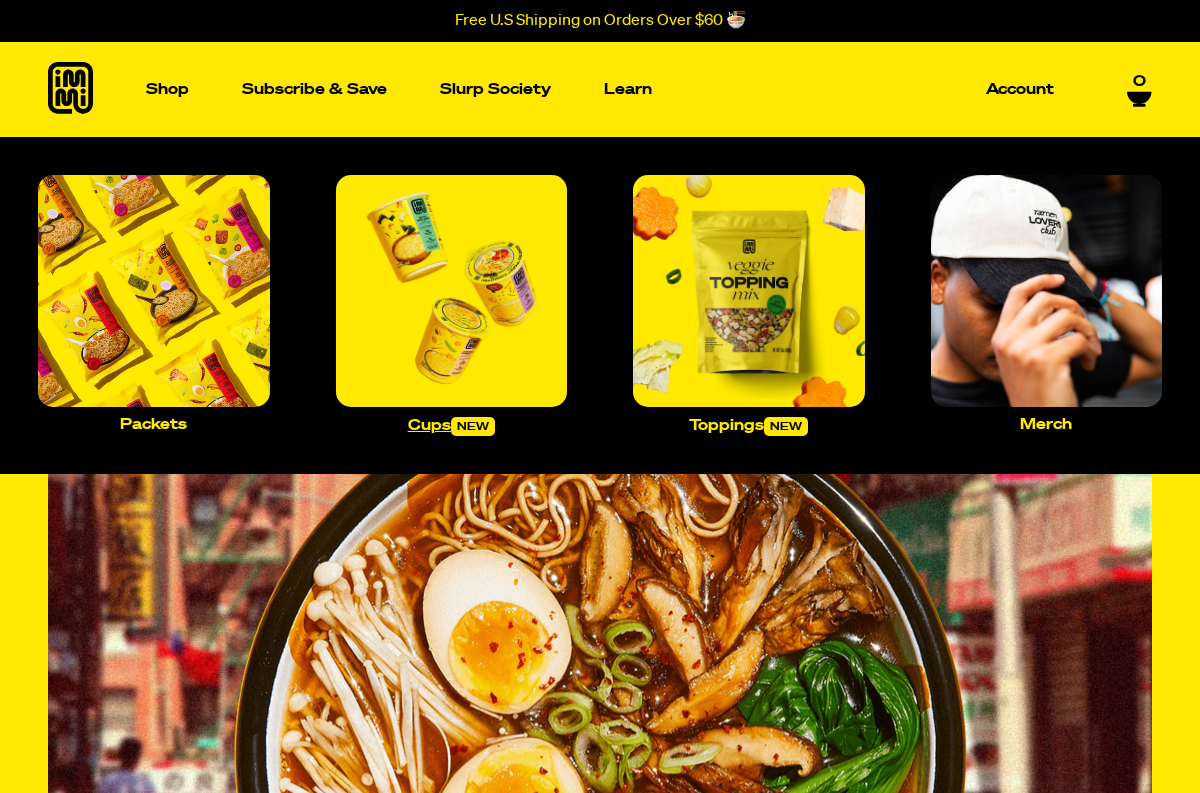 click at bounding box center (452, 291) 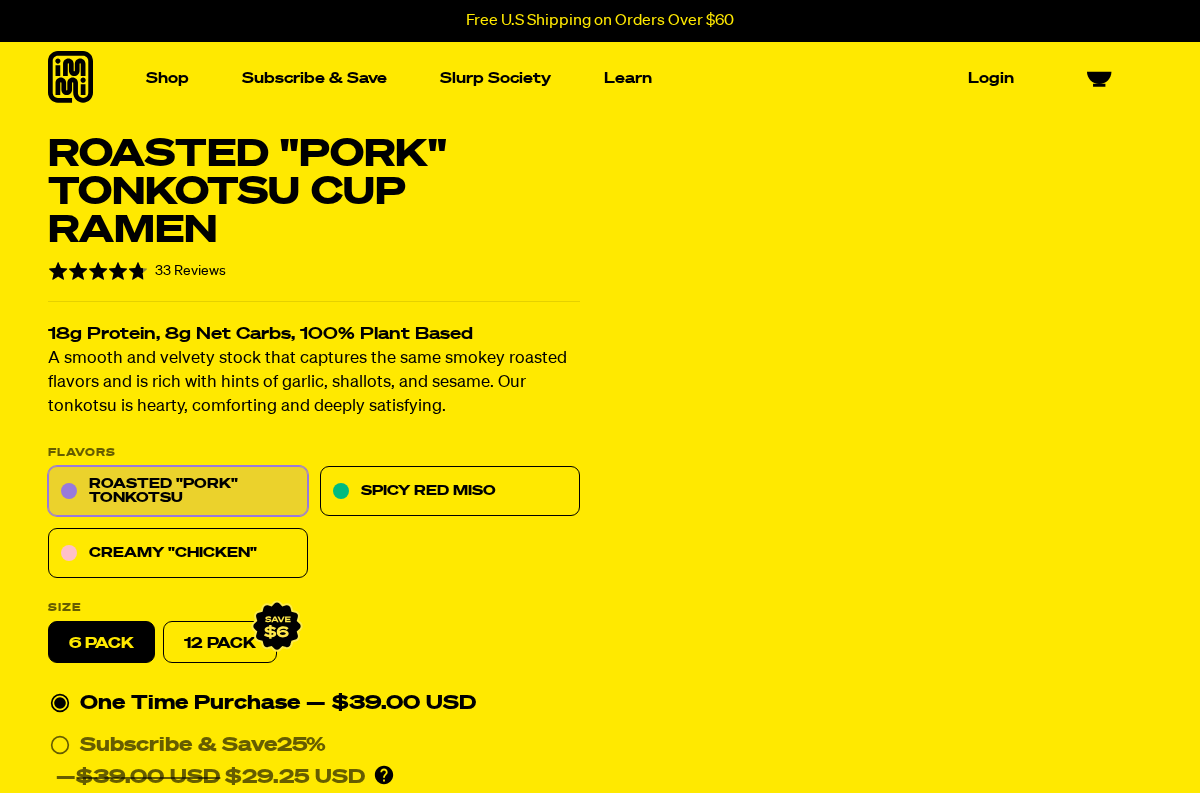 scroll, scrollTop: 0, scrollLeft: 0, axis: both 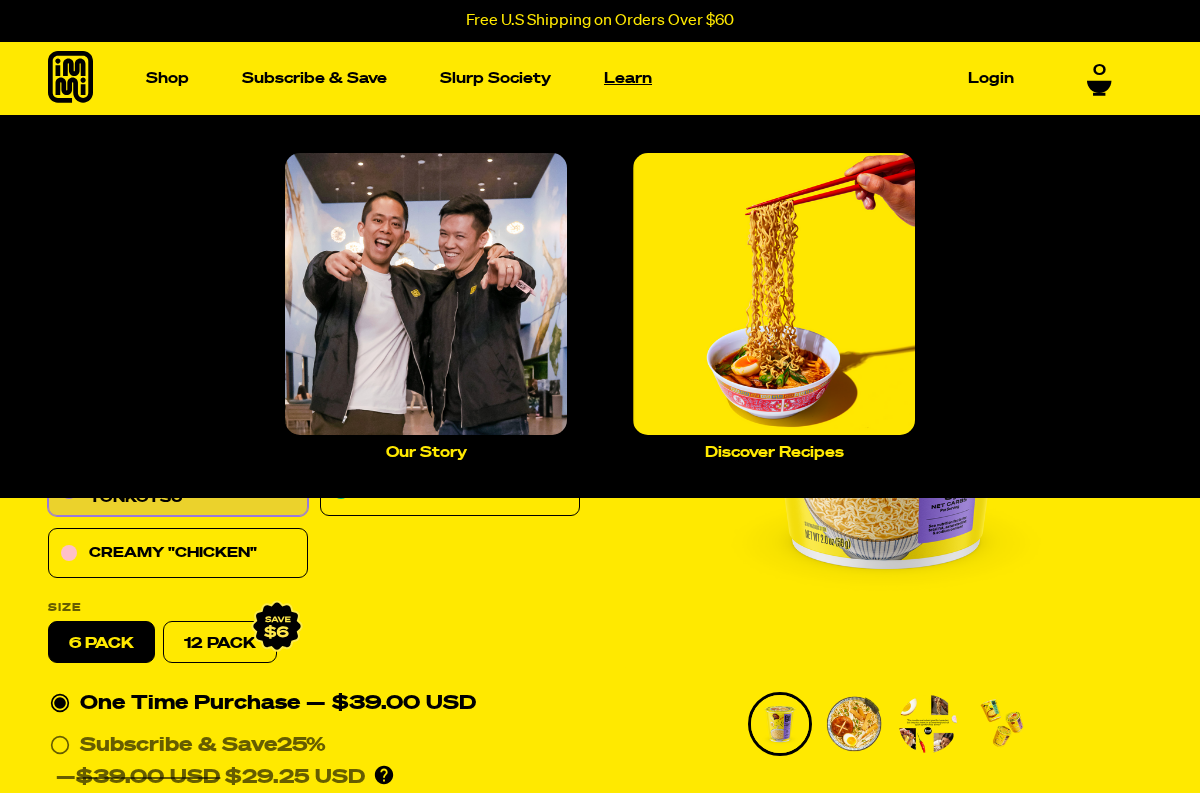 click on "Learn" at bounding box center (628, 78) 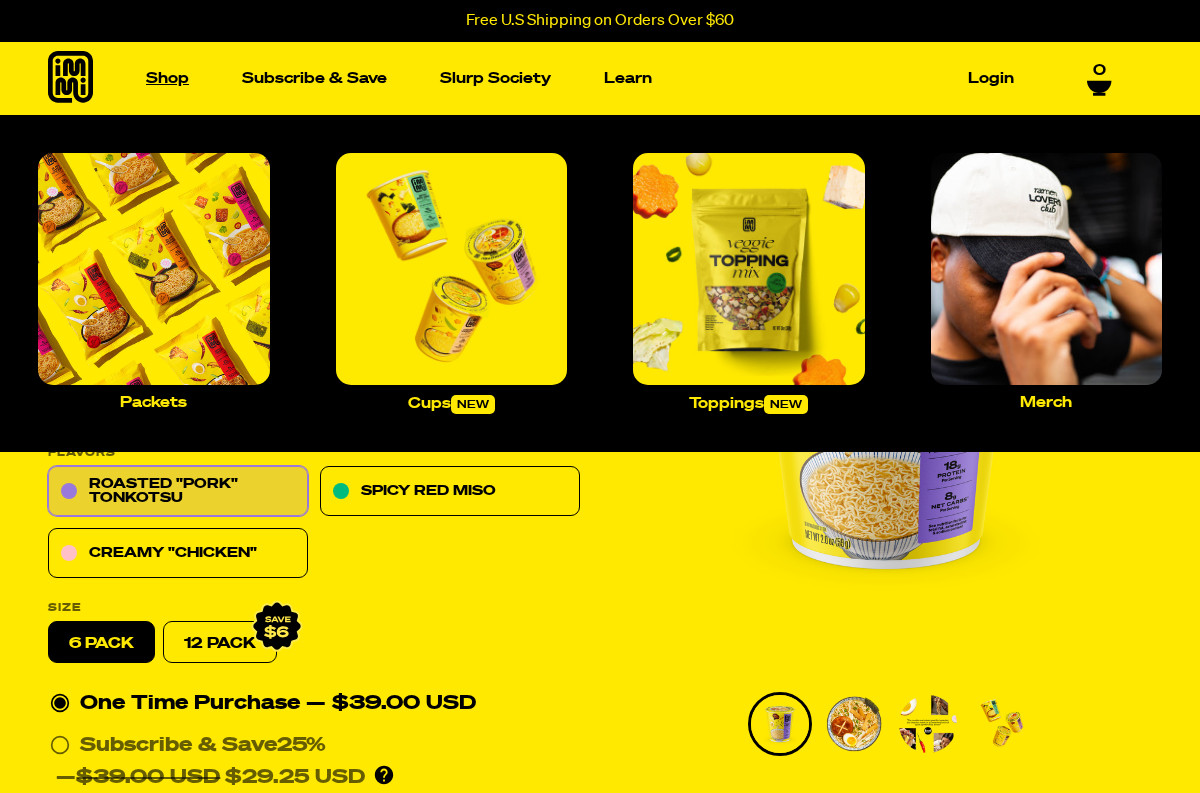 click on "Shop" at bounding box center (167, 78) 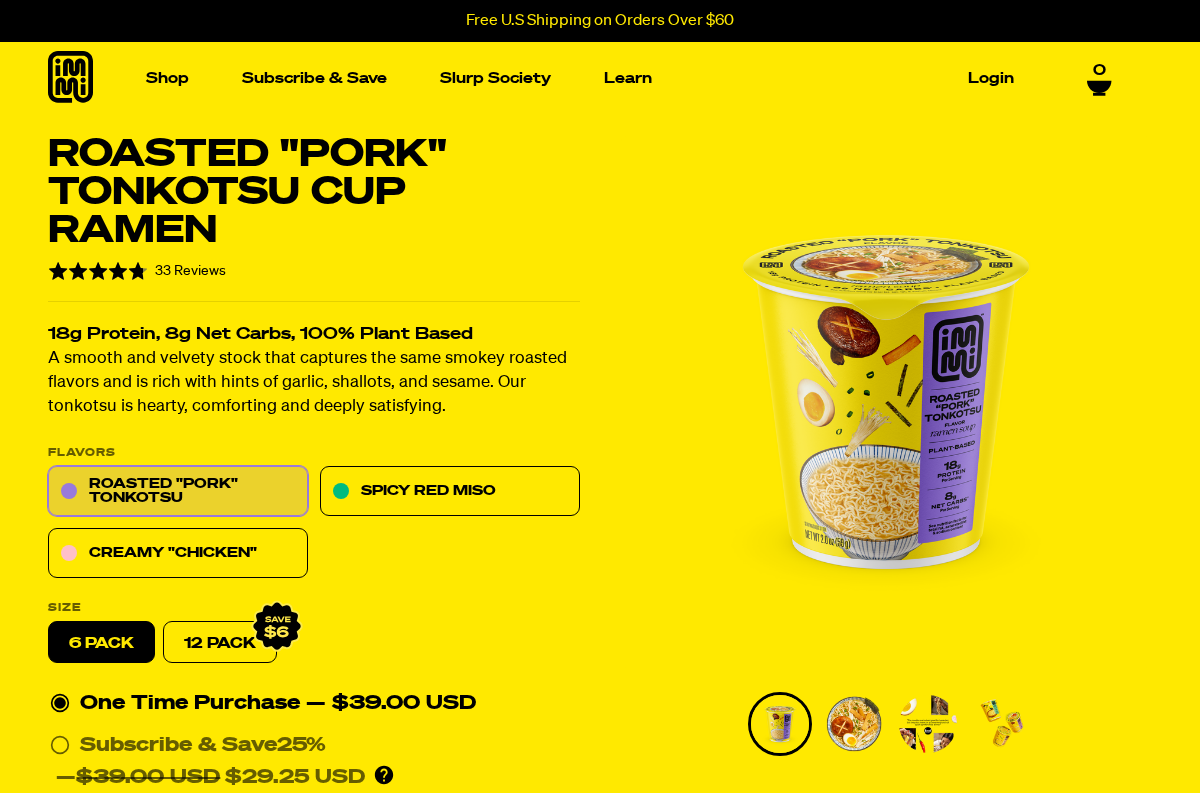 click 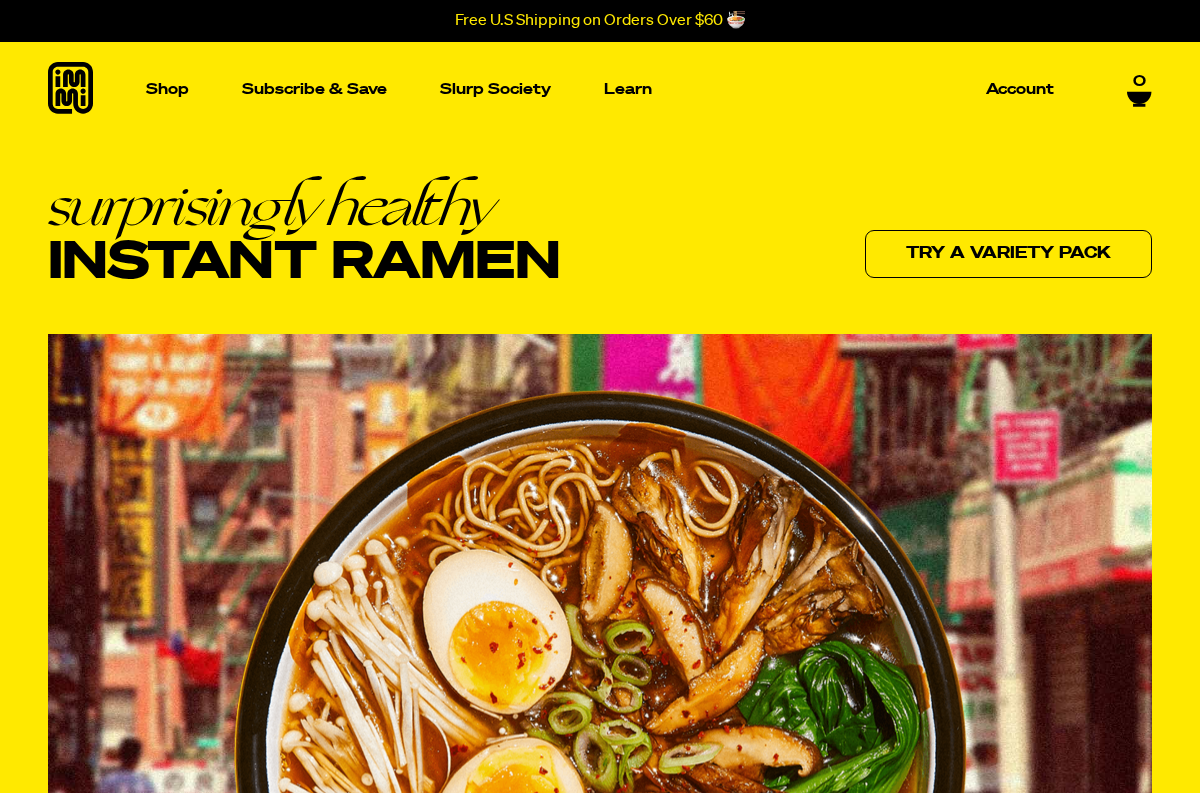 scroll, scrollTop: 0, scrollLeft: 0, axis: both 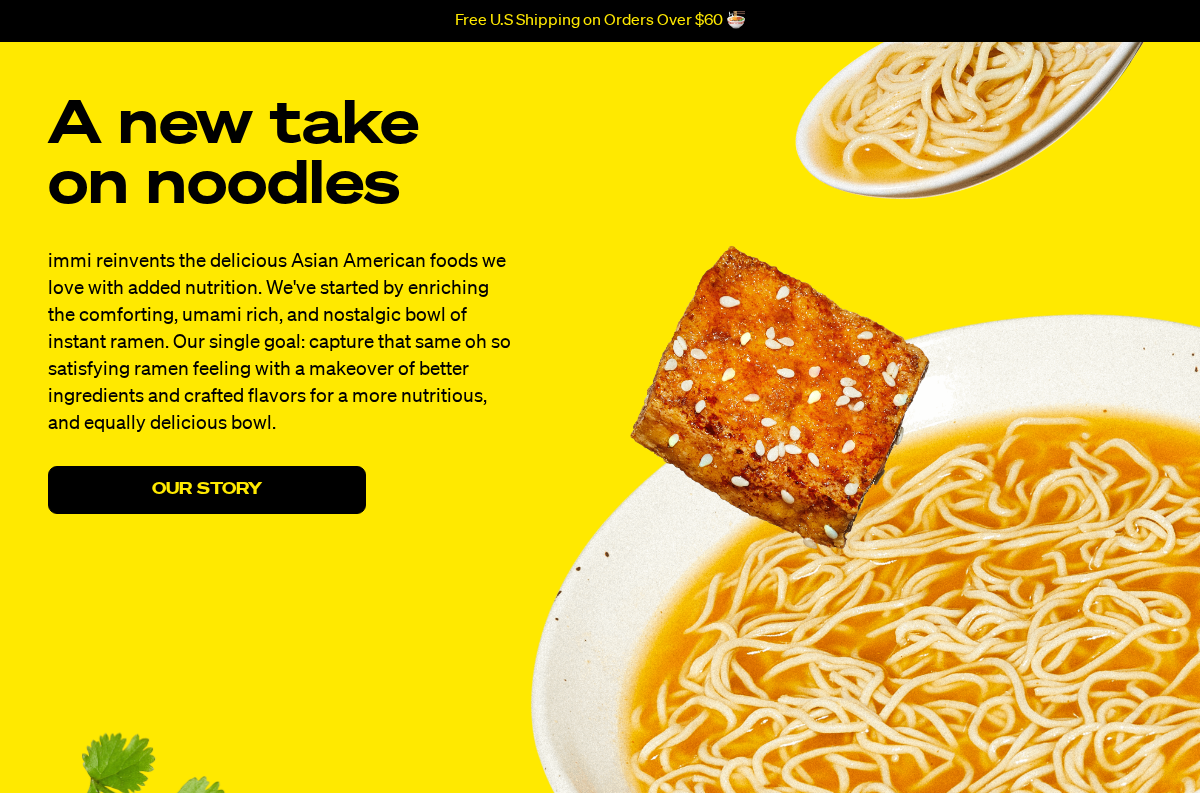 click on "Our Story" at bounding box center (207, 490) 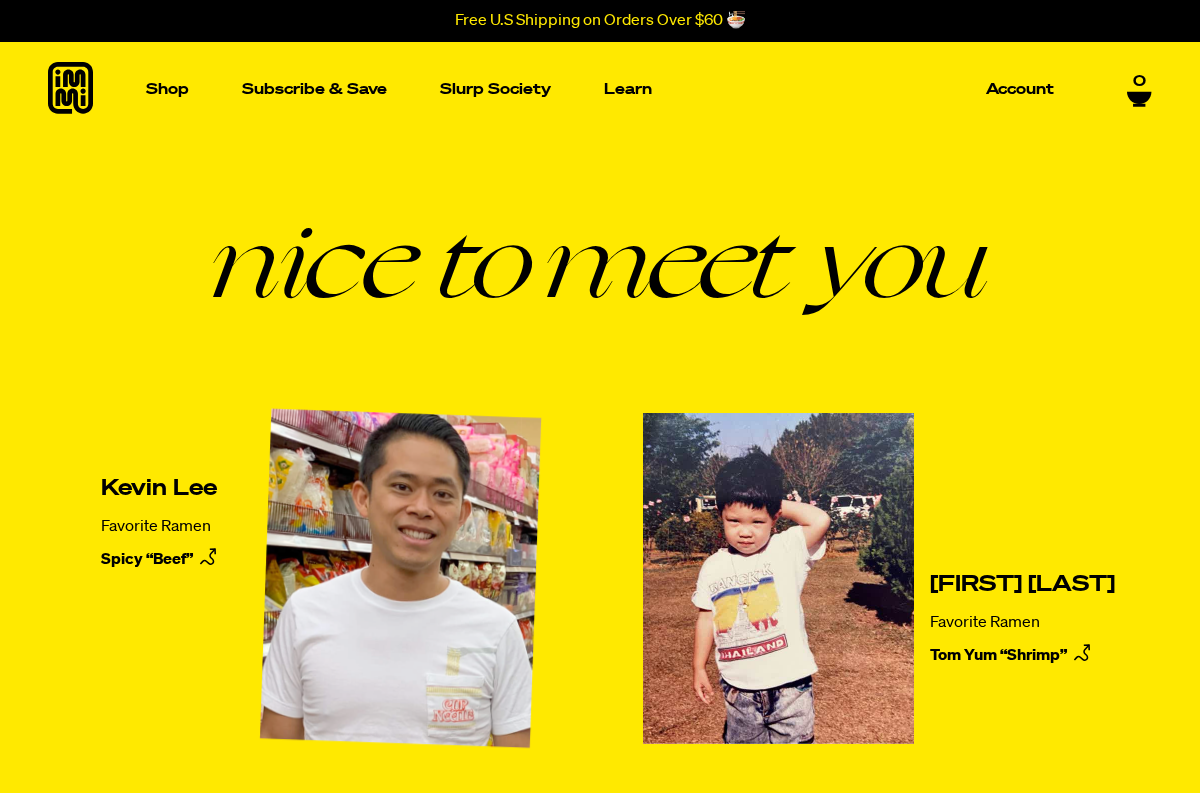 scroll, scrollTop: 0, scrollLeft: 0, axis: both 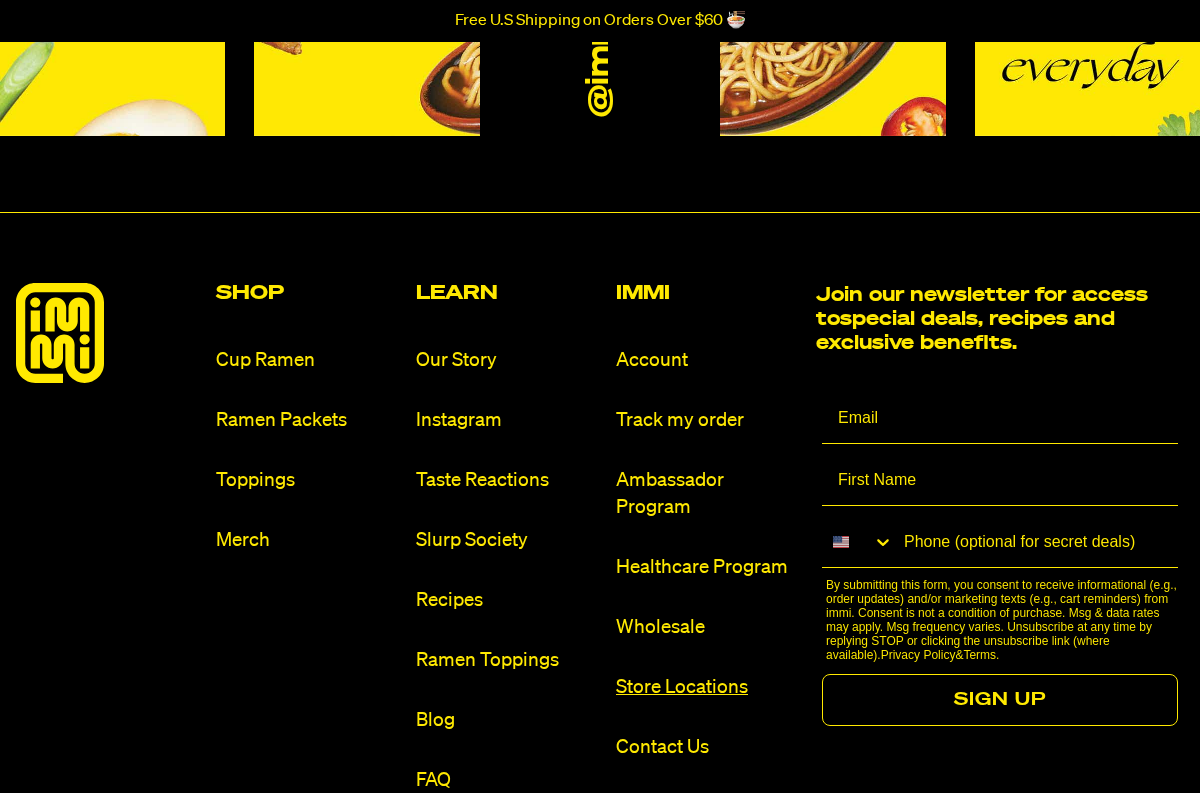 click on "Store Locations" at bounding box center [708, 687] 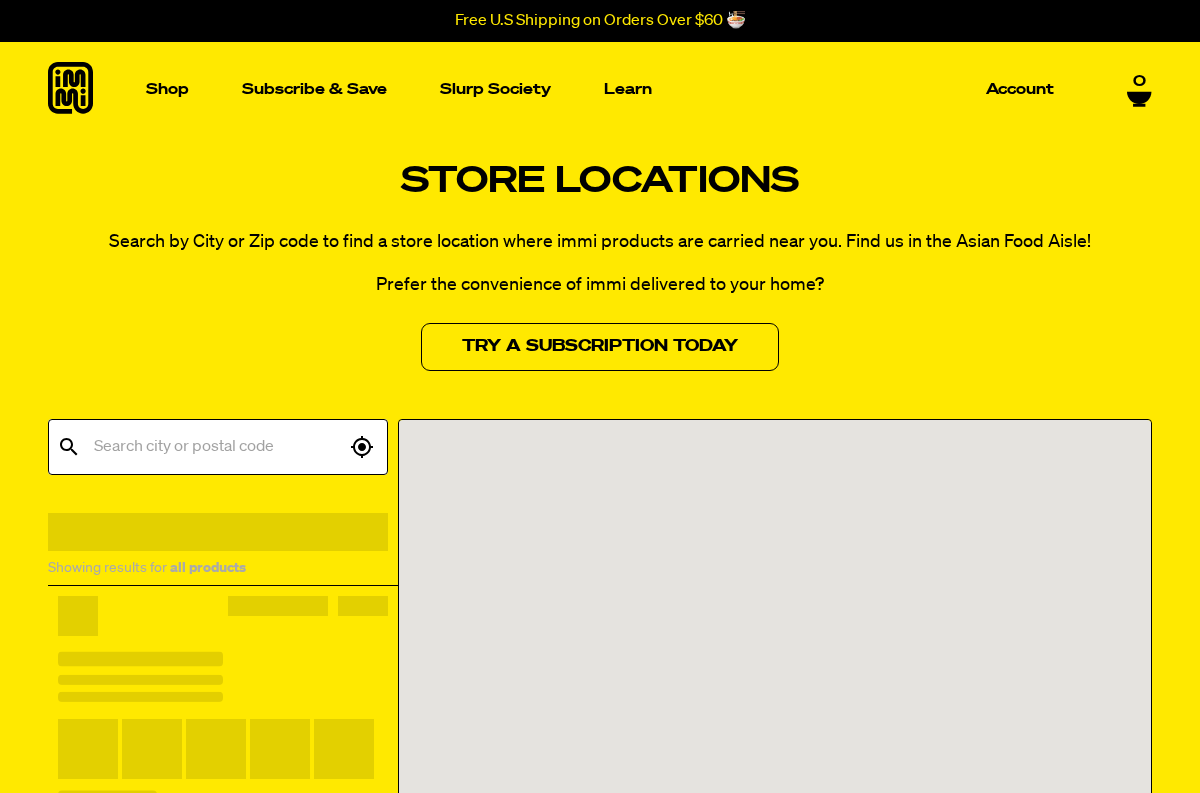 scroll, scrollTop: 0, scrollLeft: 0, axis: both 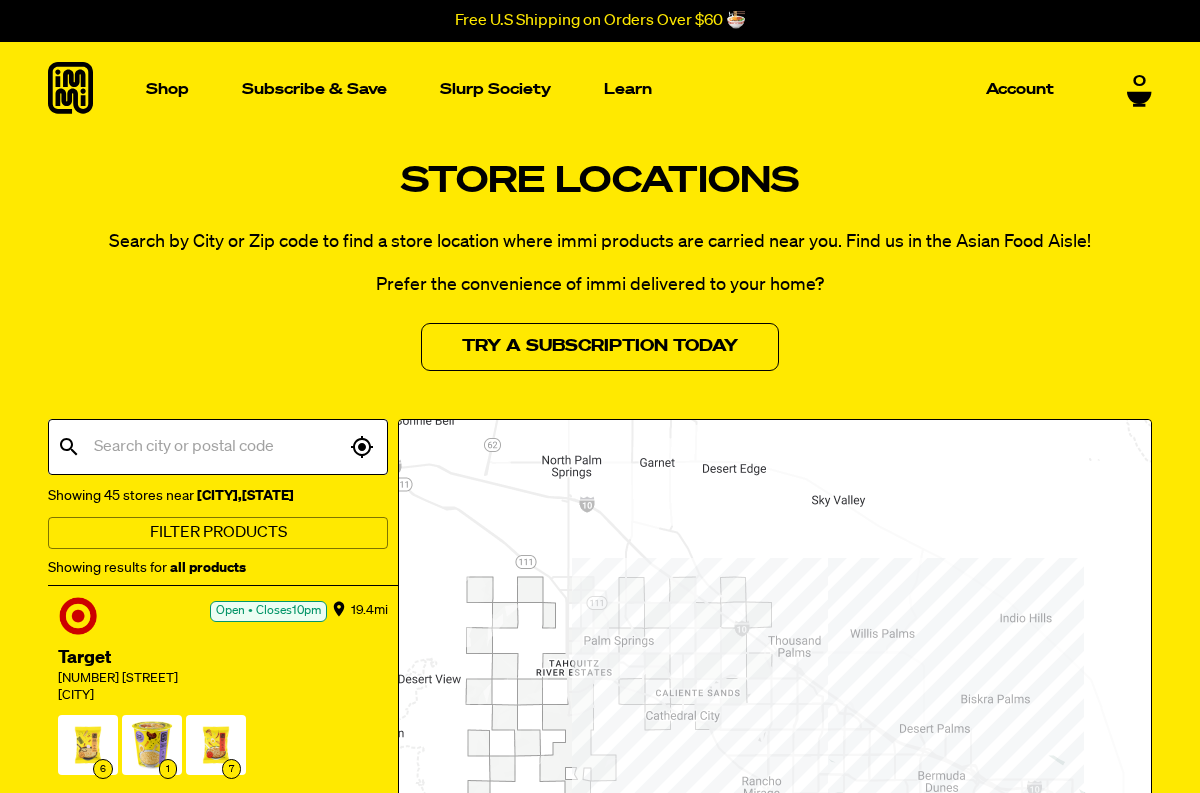 click at bounding box center (217, 447) 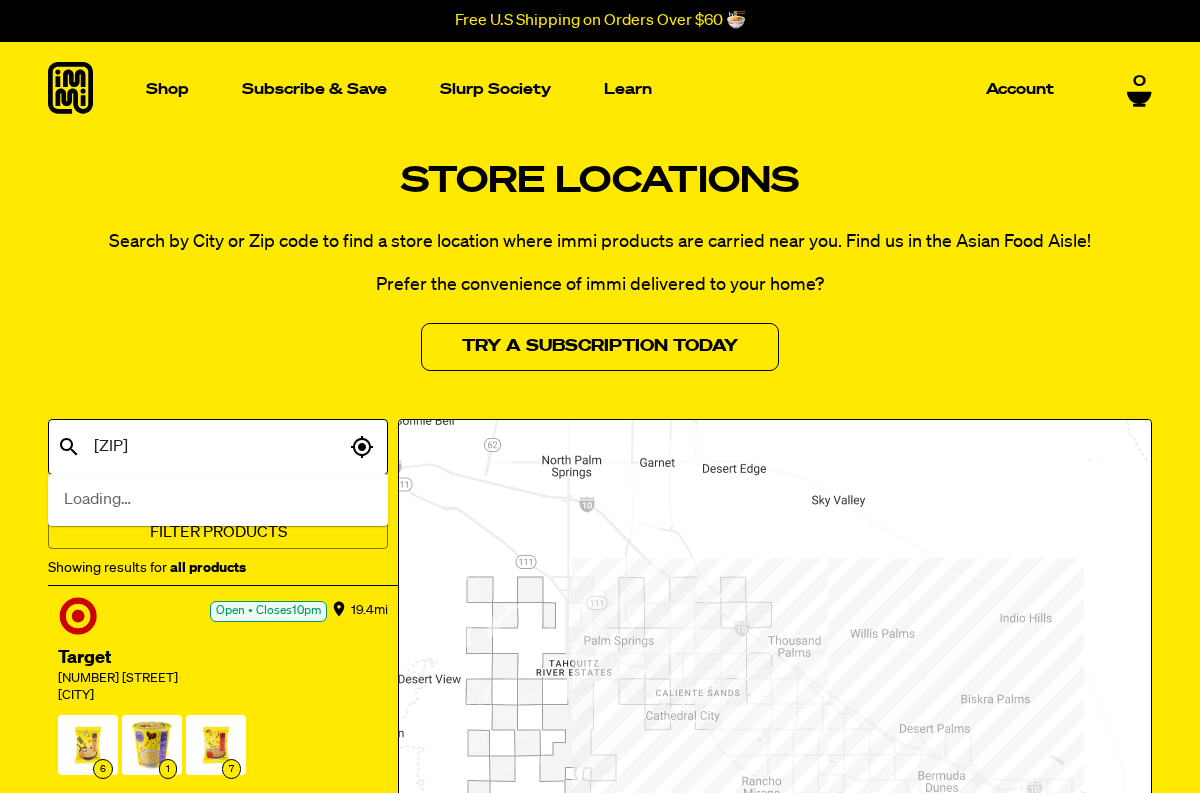 type on "92260" 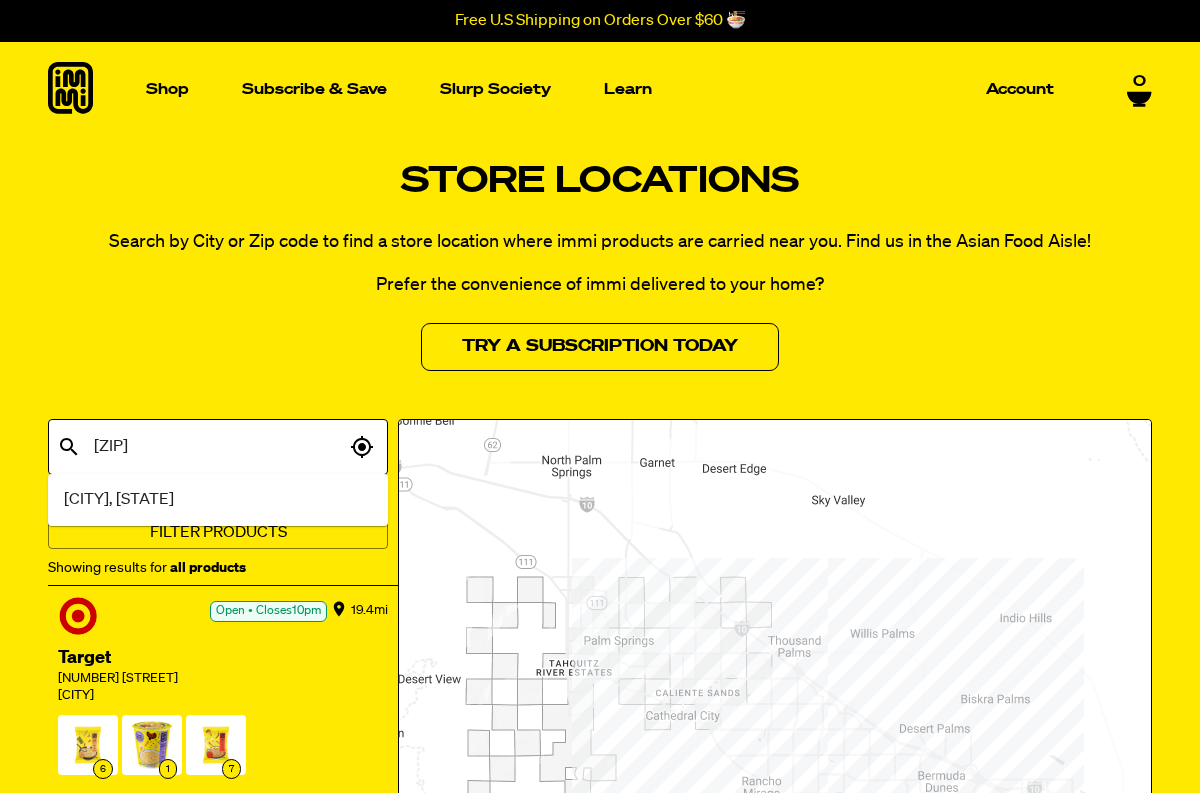 click on "Palm Desert, CA" at bounding box center (218, 500) 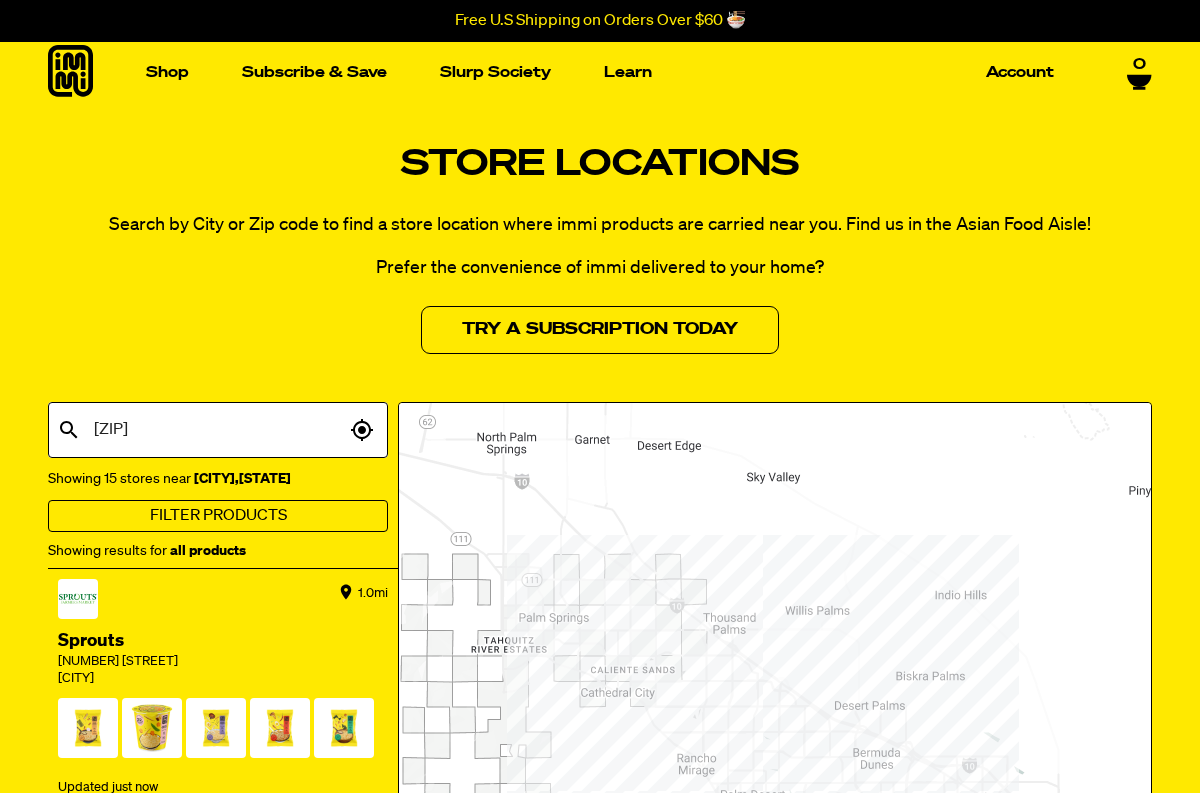 scroll, scrollTop: 58, scrollLeft: 0, axis: vertical 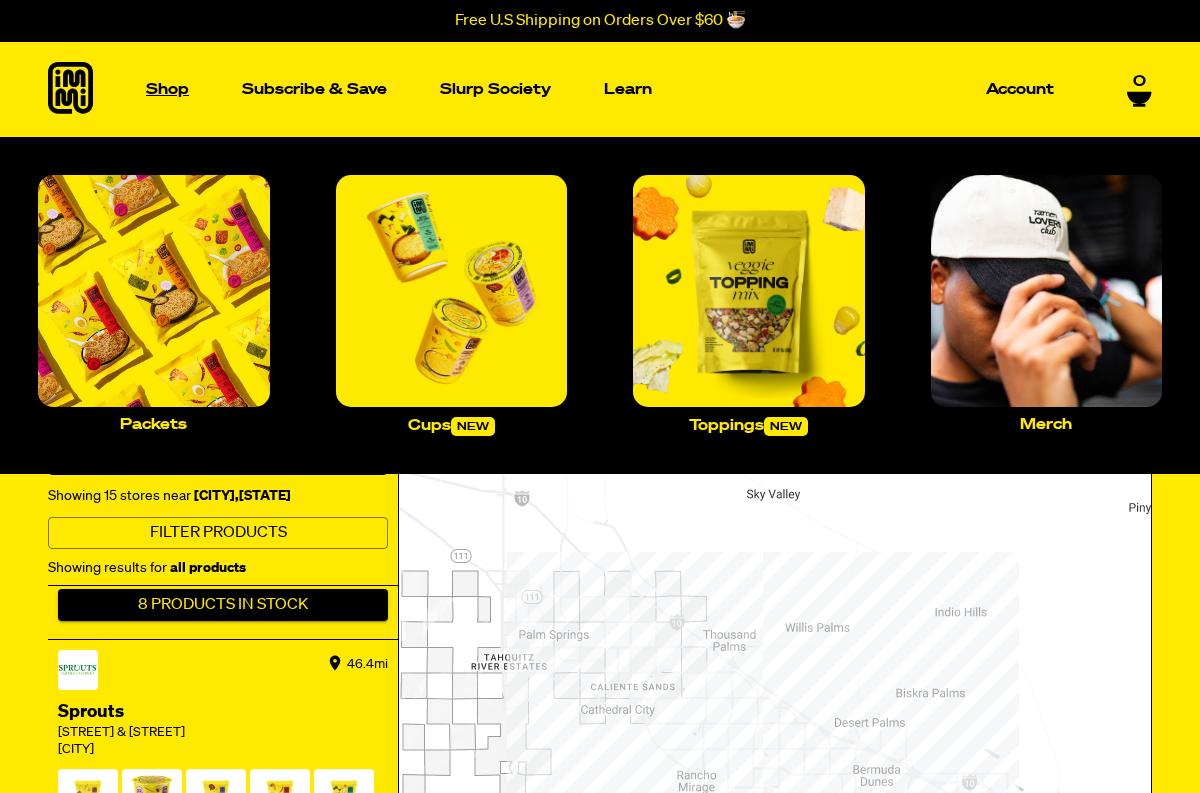click on "Shop" at bounding box center (167, 89) 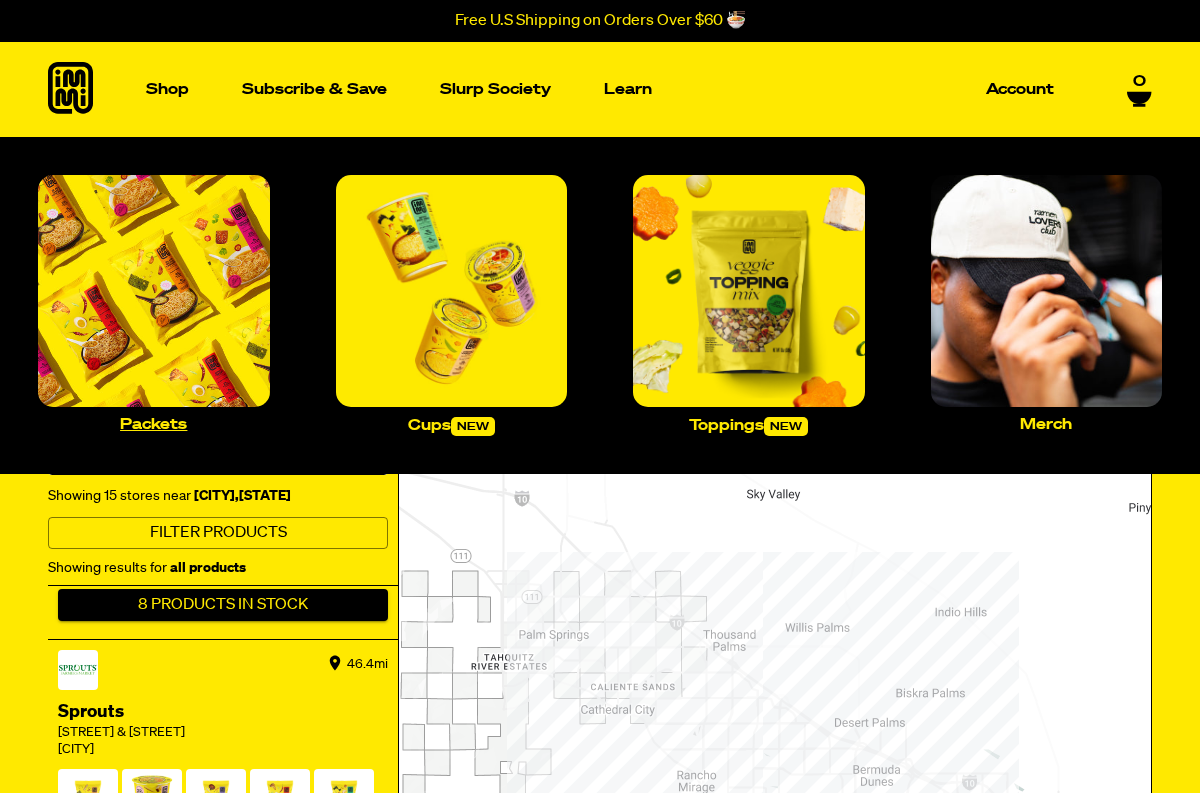 click at bounding box center (154, 291) 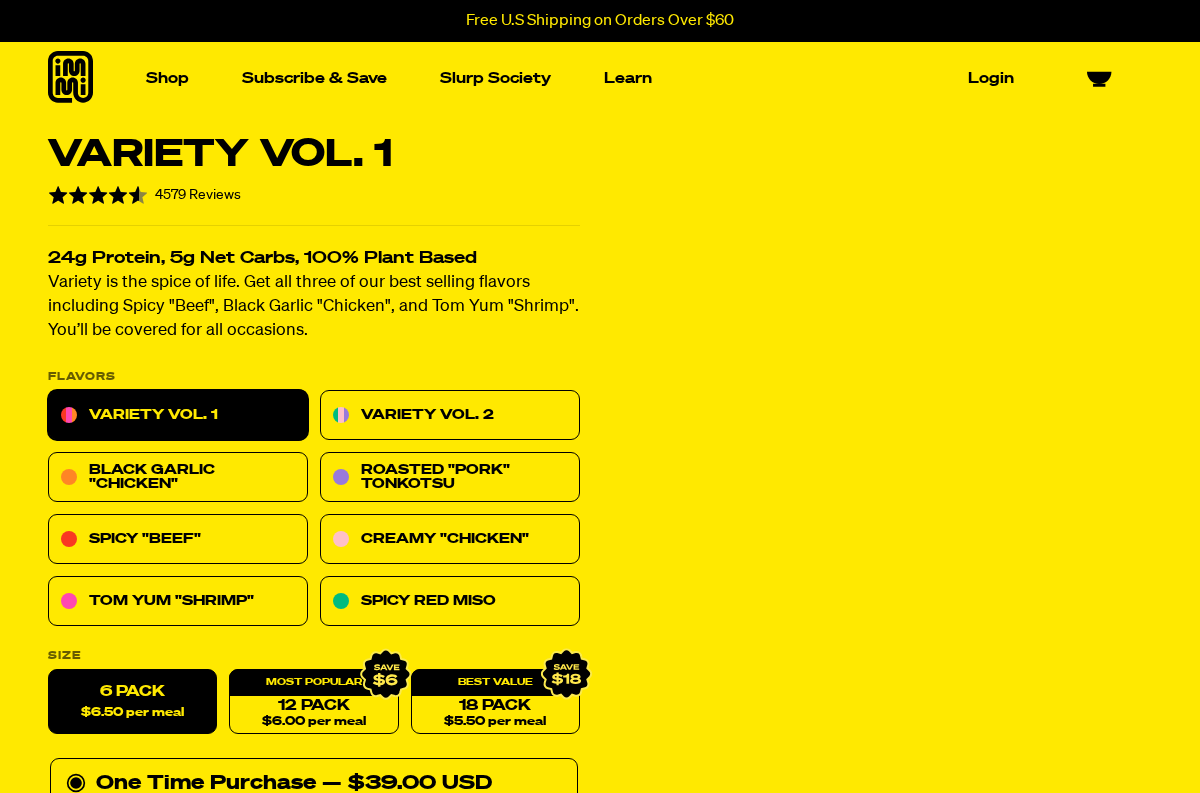scroll, scrollTop: 0, scrollLeft: 0, axis: both 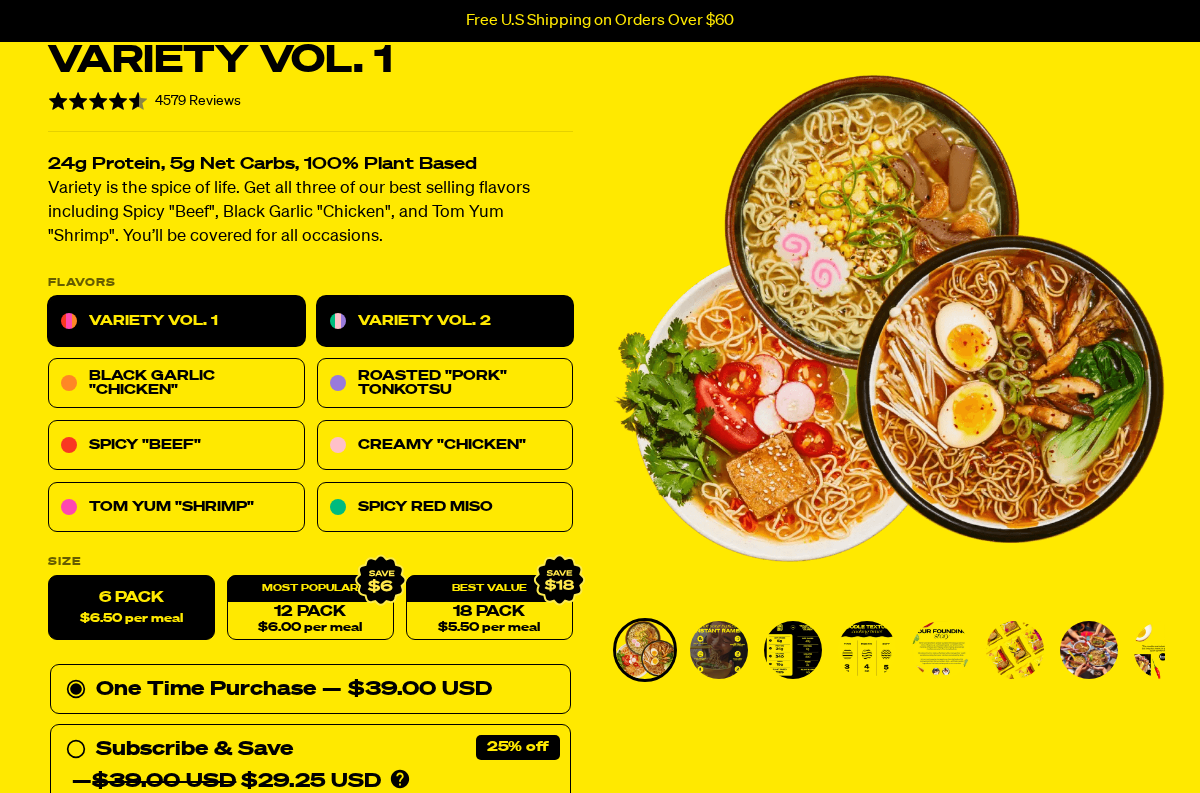 click on "Variety Vol. 2" at bounding box center (445, 322) 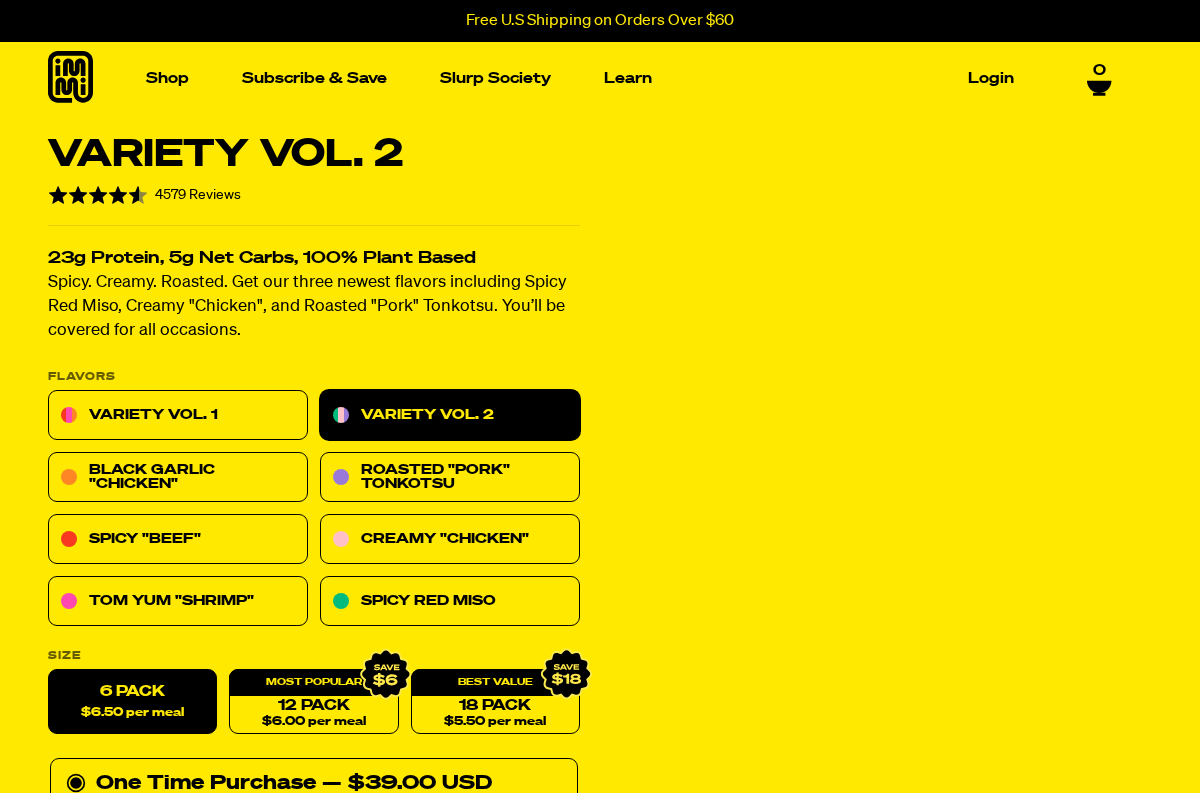 scroll, scrollTop: 0, scrollLeft: 0, axis: both 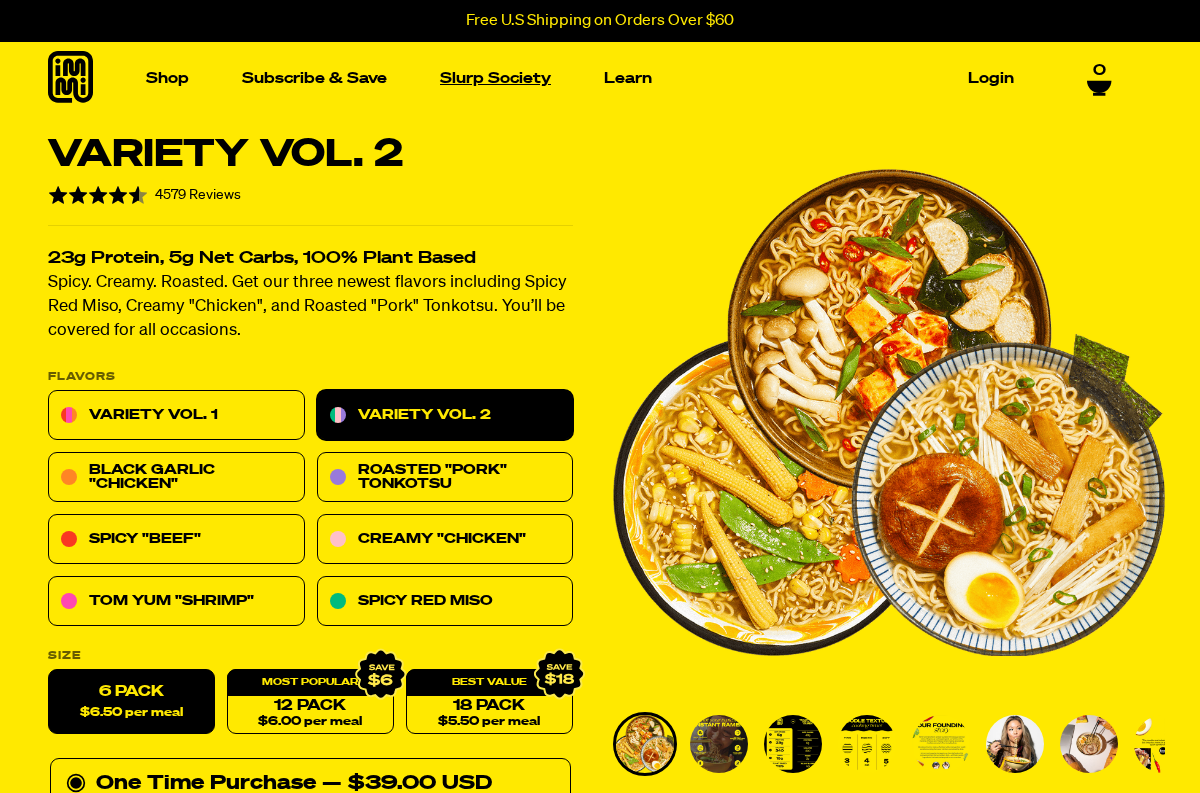 click on "Slurp Society" at bounding box center [495, 78] 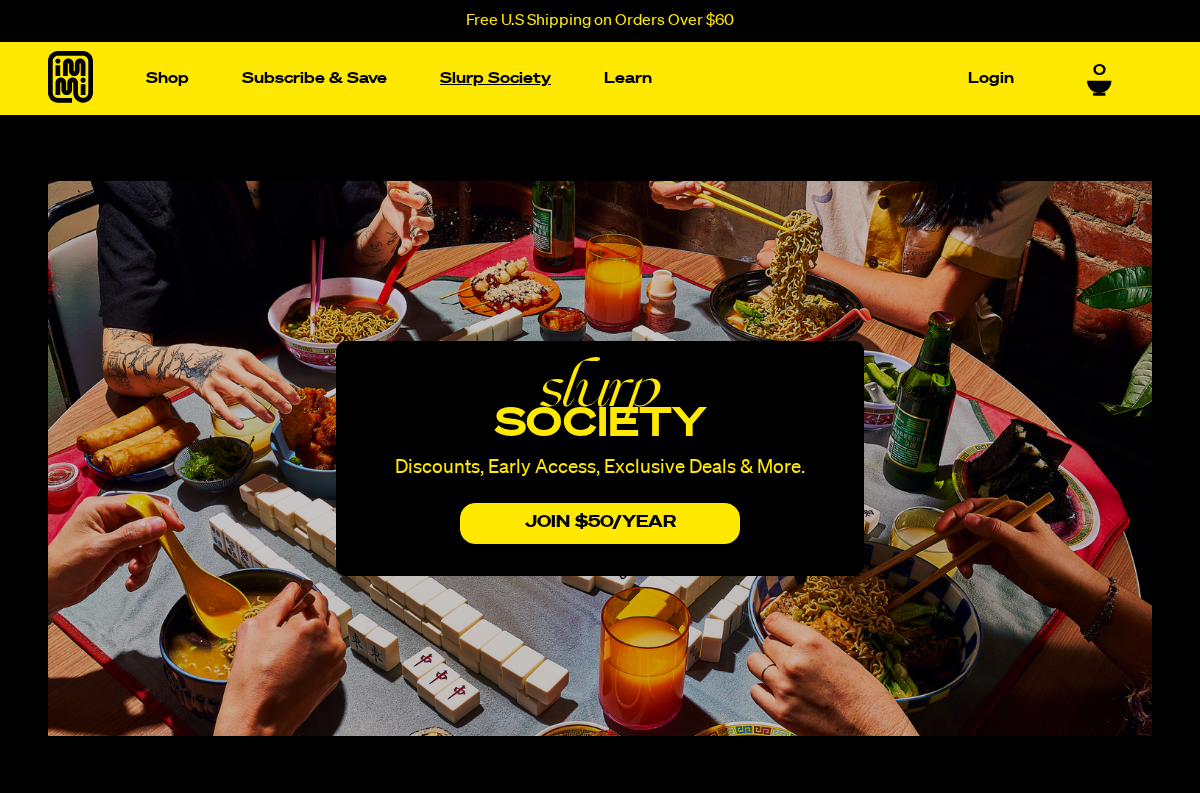 scroll, scrollTop: 0, scrollLeft: 0, axis: both 